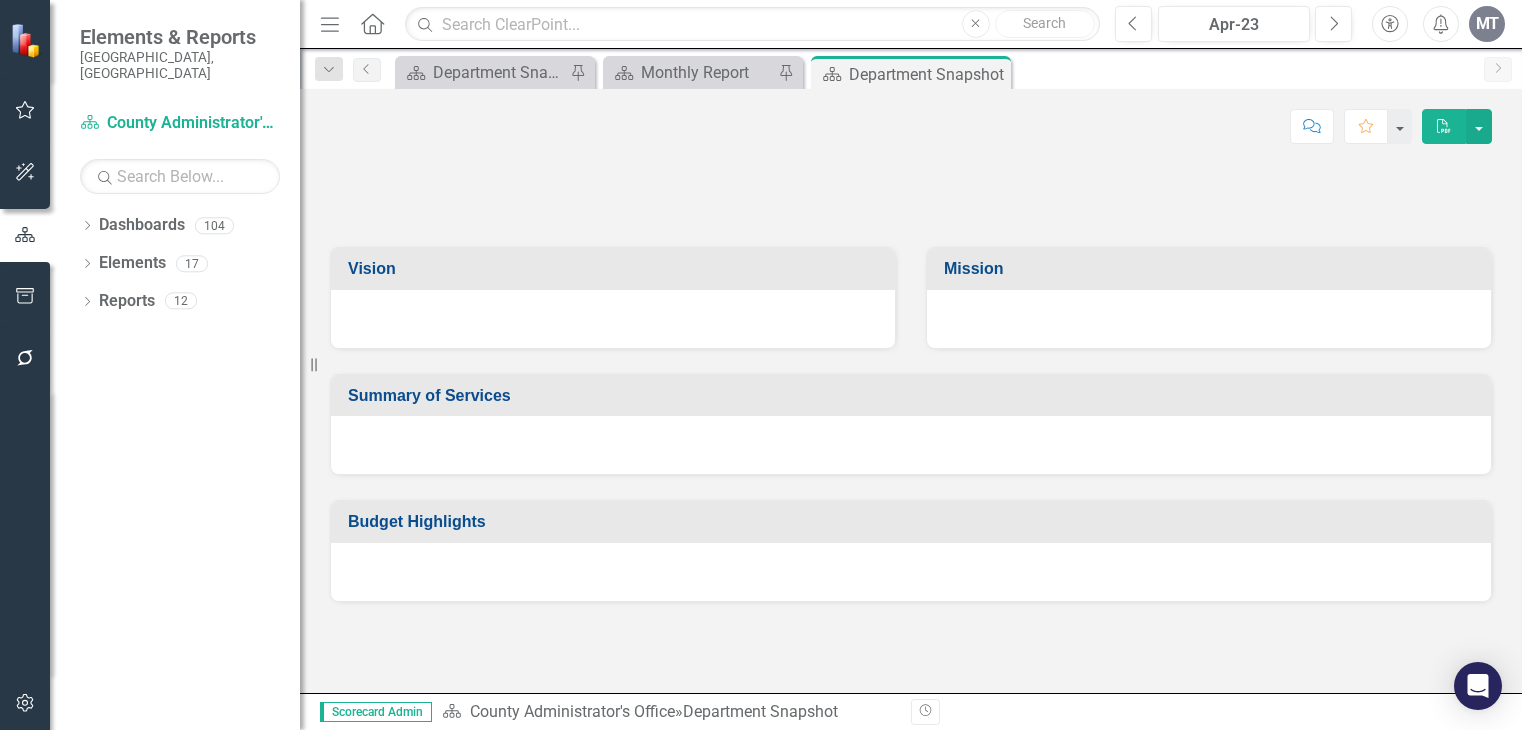 scroll, scrollTop: 0, scrollLeft: 0, axis: both 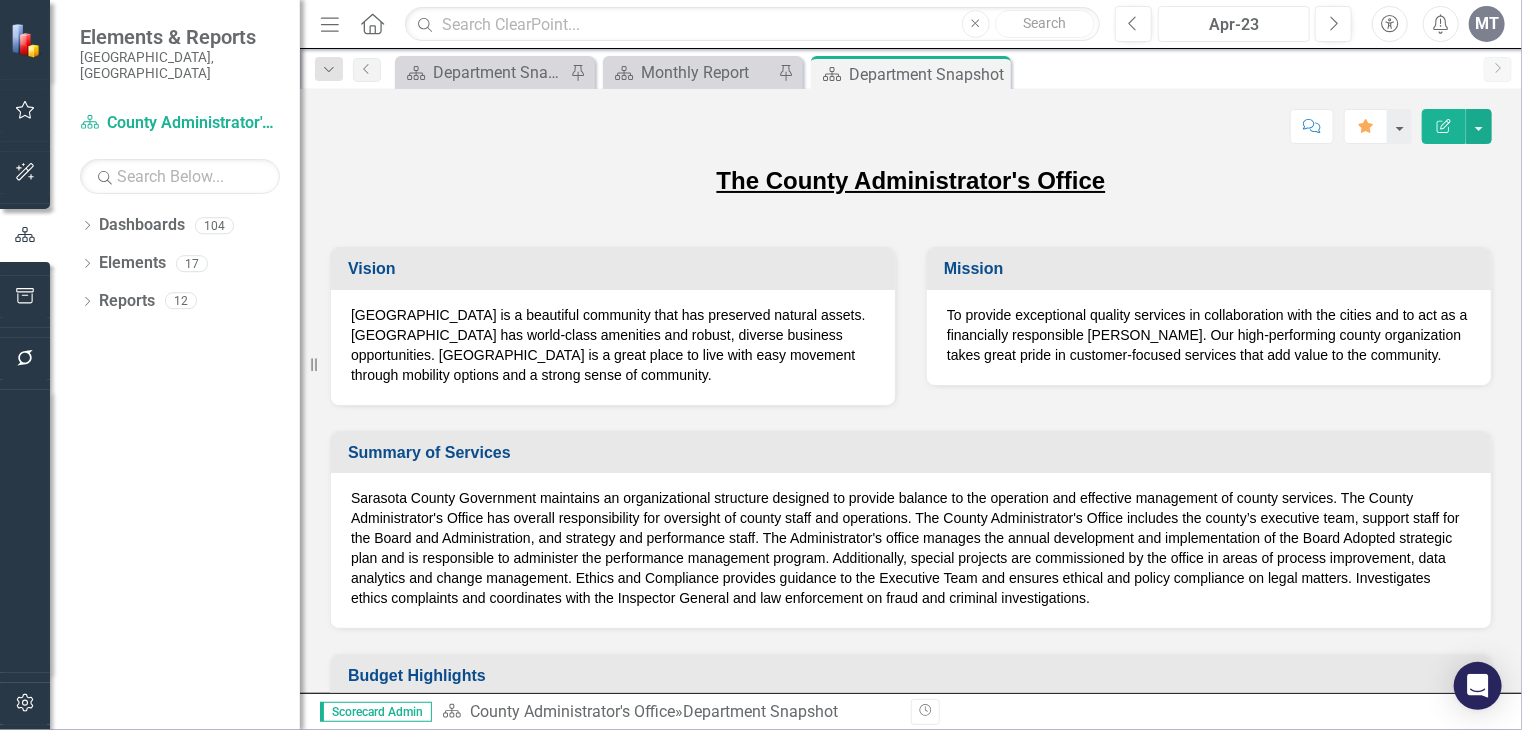 click on "Apr-23" at bounding box center (1234, 25) 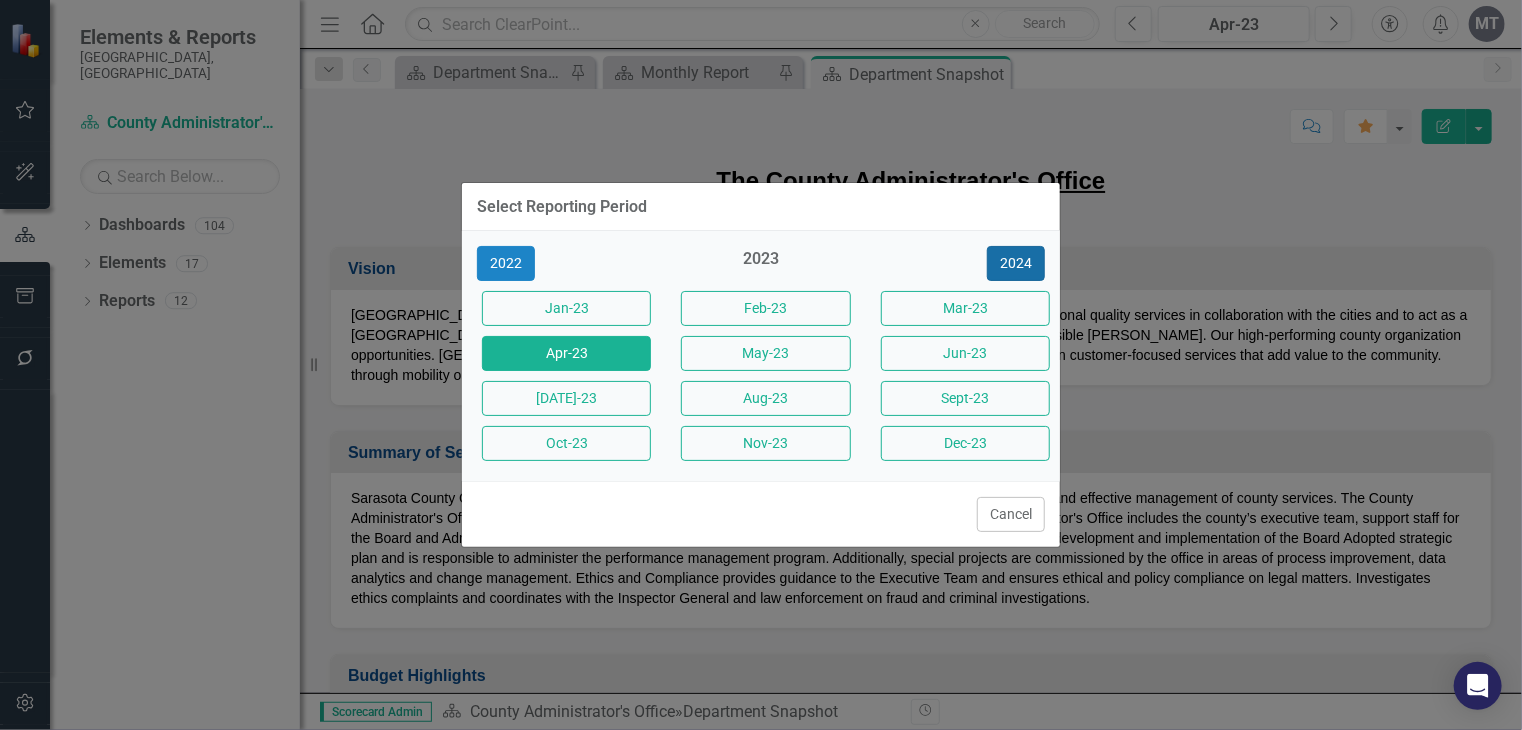 click on "2024" at bounding box center (1016, 263) 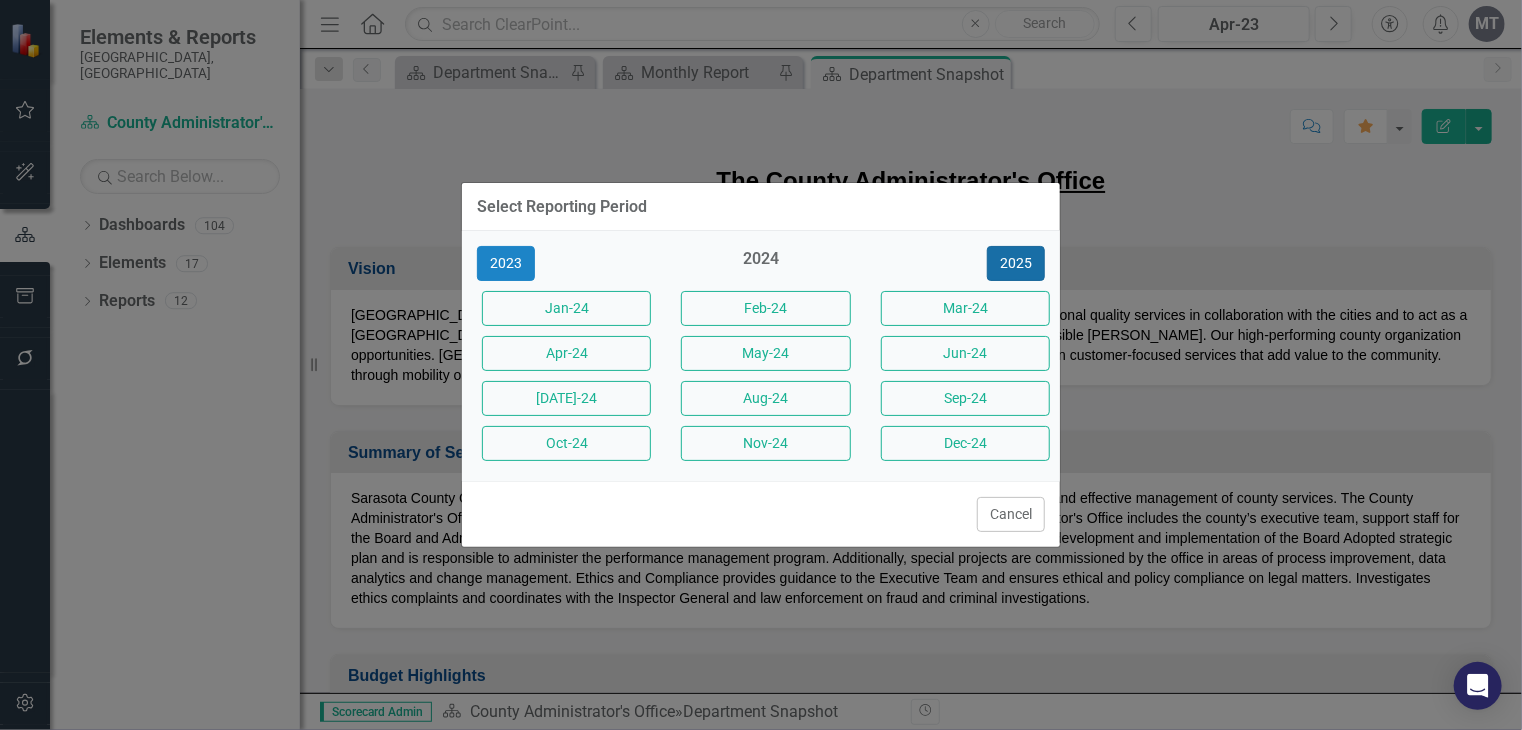 click on "2025" at bounding box center [1016, 263] 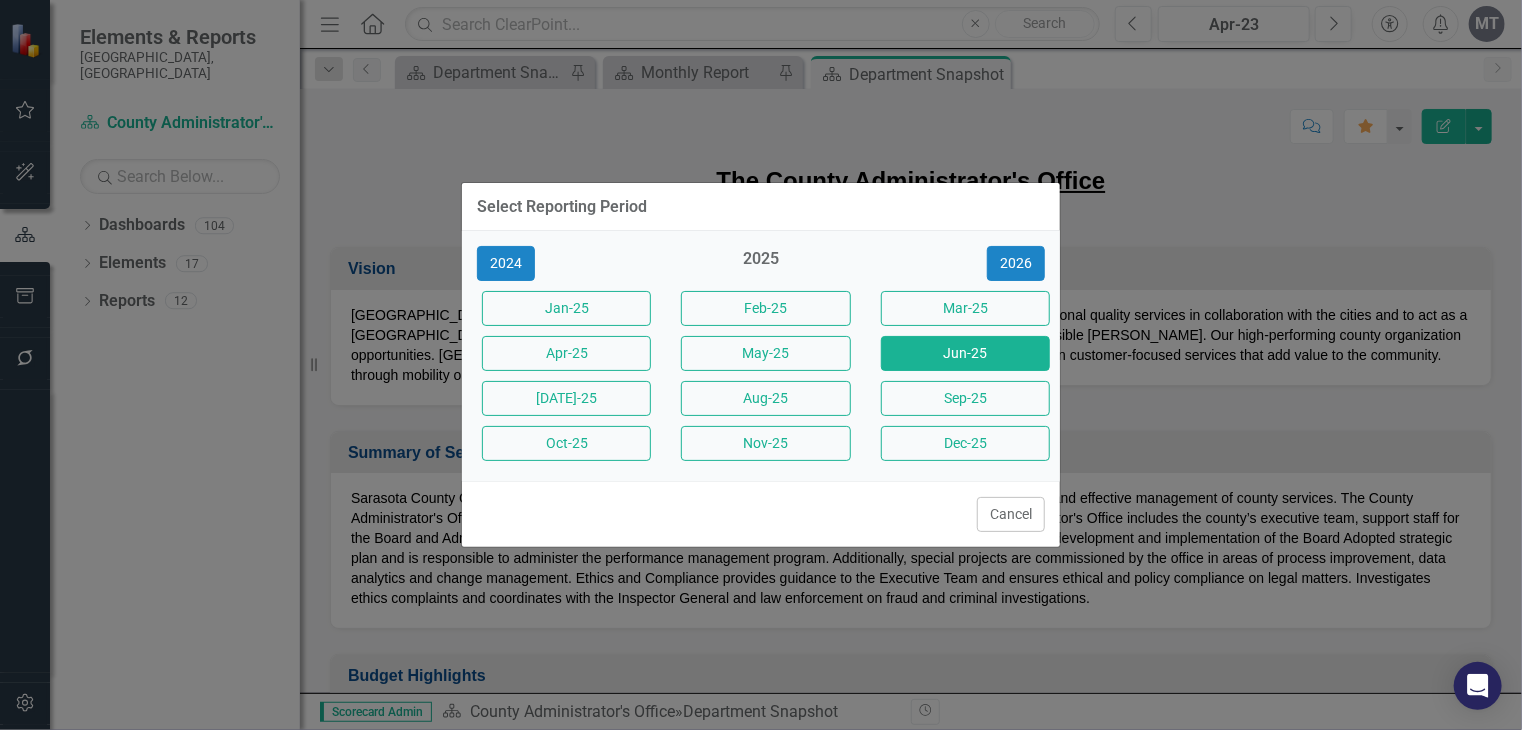 click on "Jun-25" at bounding box center [965, 353] 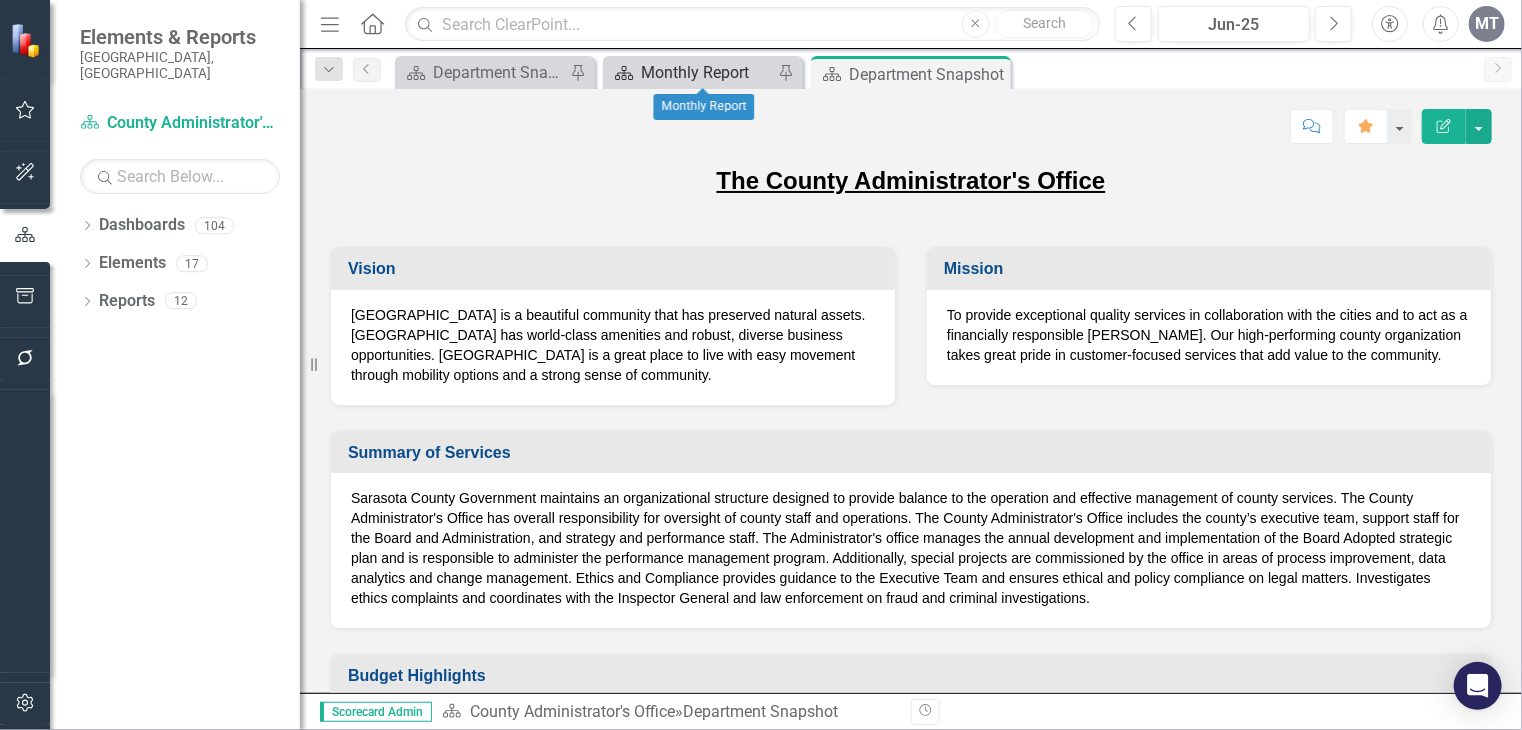 click on "Monthly Report" at bounding box center (707, 72) 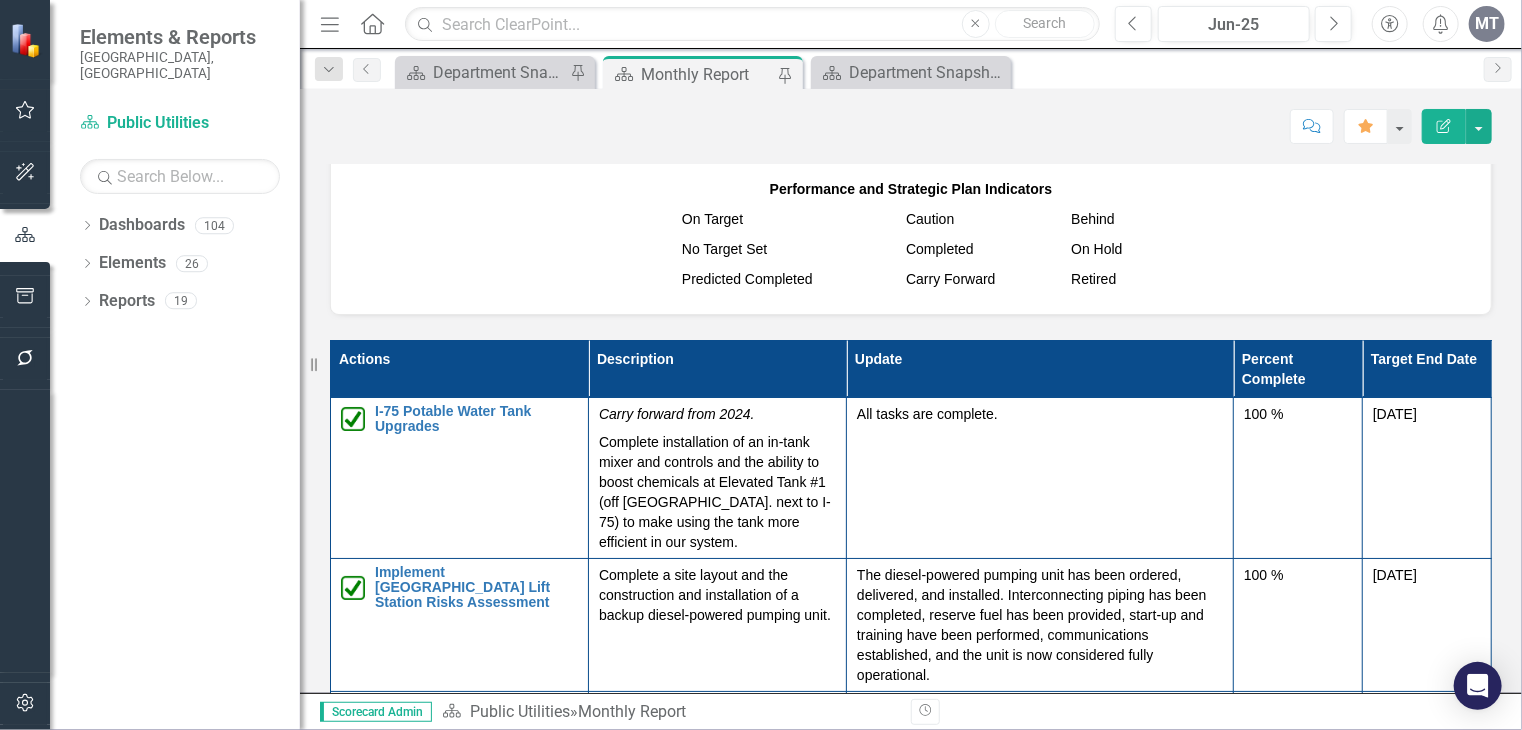scroll, scrollTop: 192, scrollLeft: 0, axis: vertical 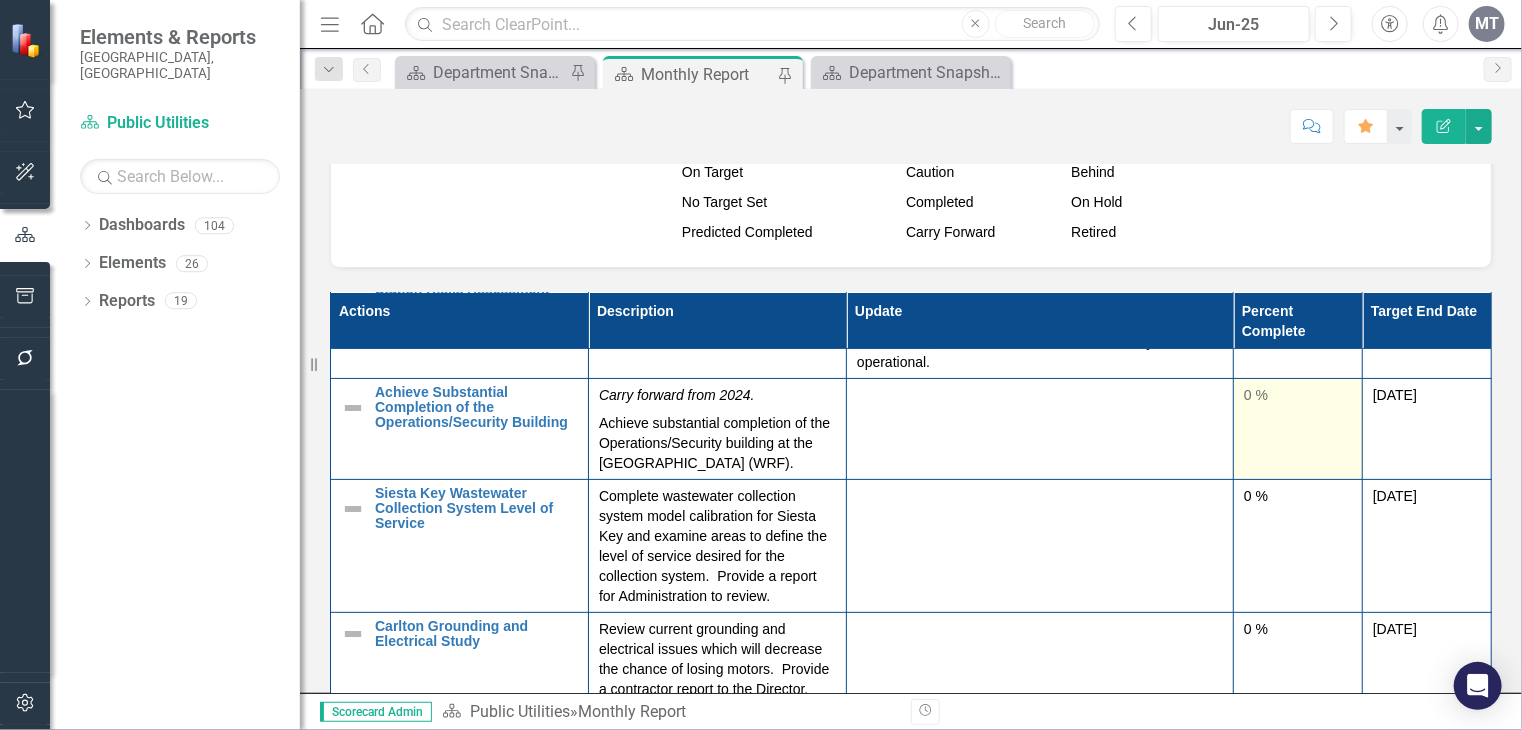 click on "0 %" at bounding box center [1298, 395] 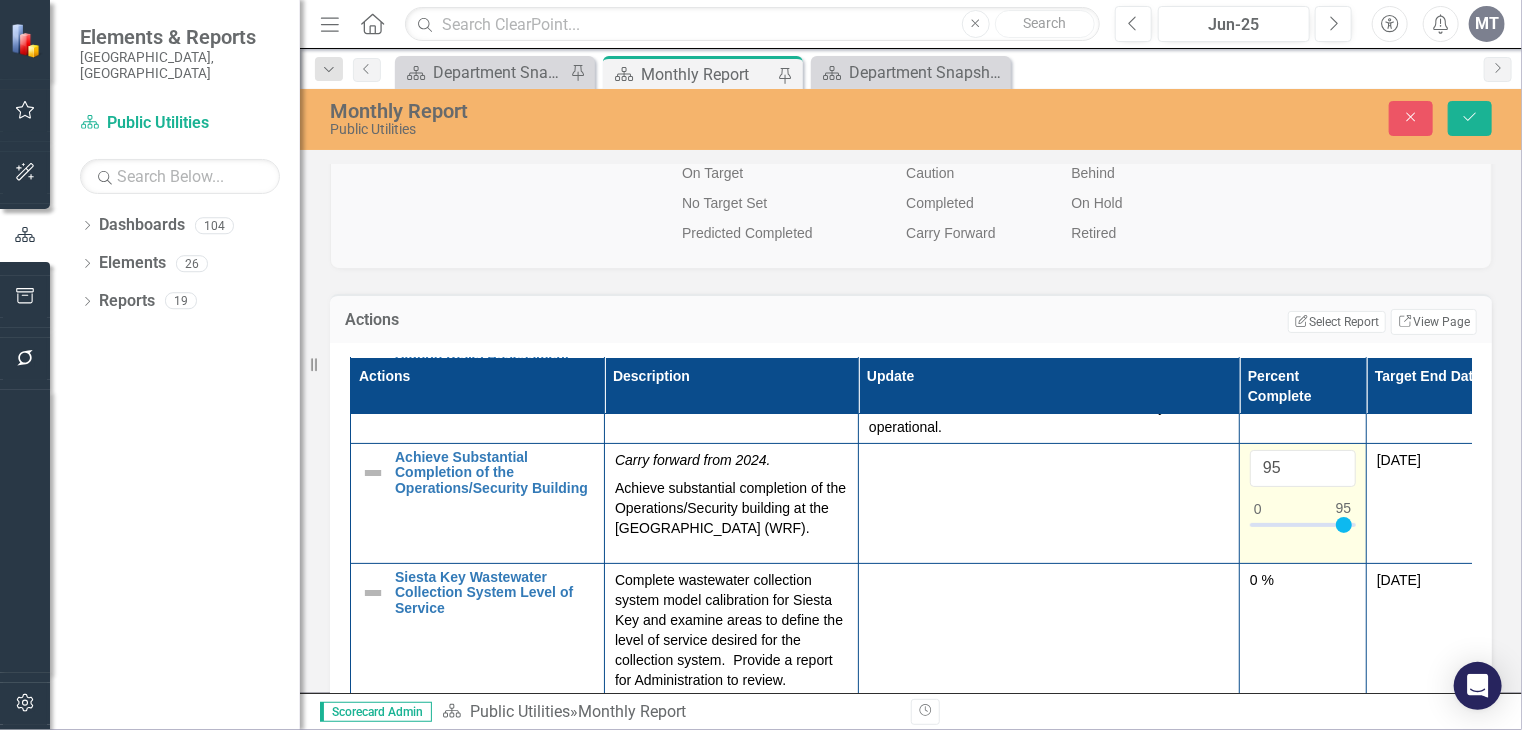 drag, startPoint x: 1262, startPoint y: 525, endPoint x: 1348, endPoint y: 525, distance: 86 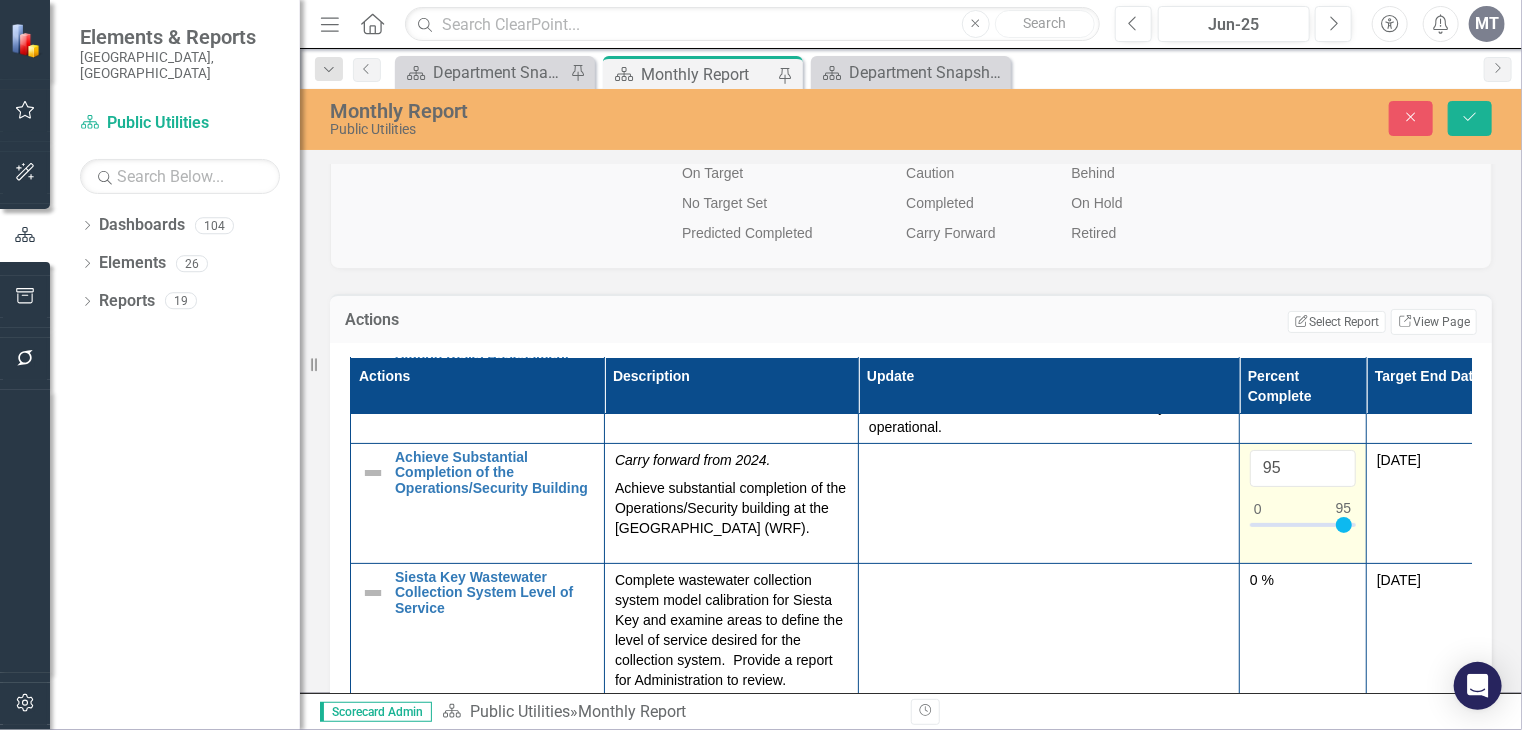click at bounding box center (1344, 525) 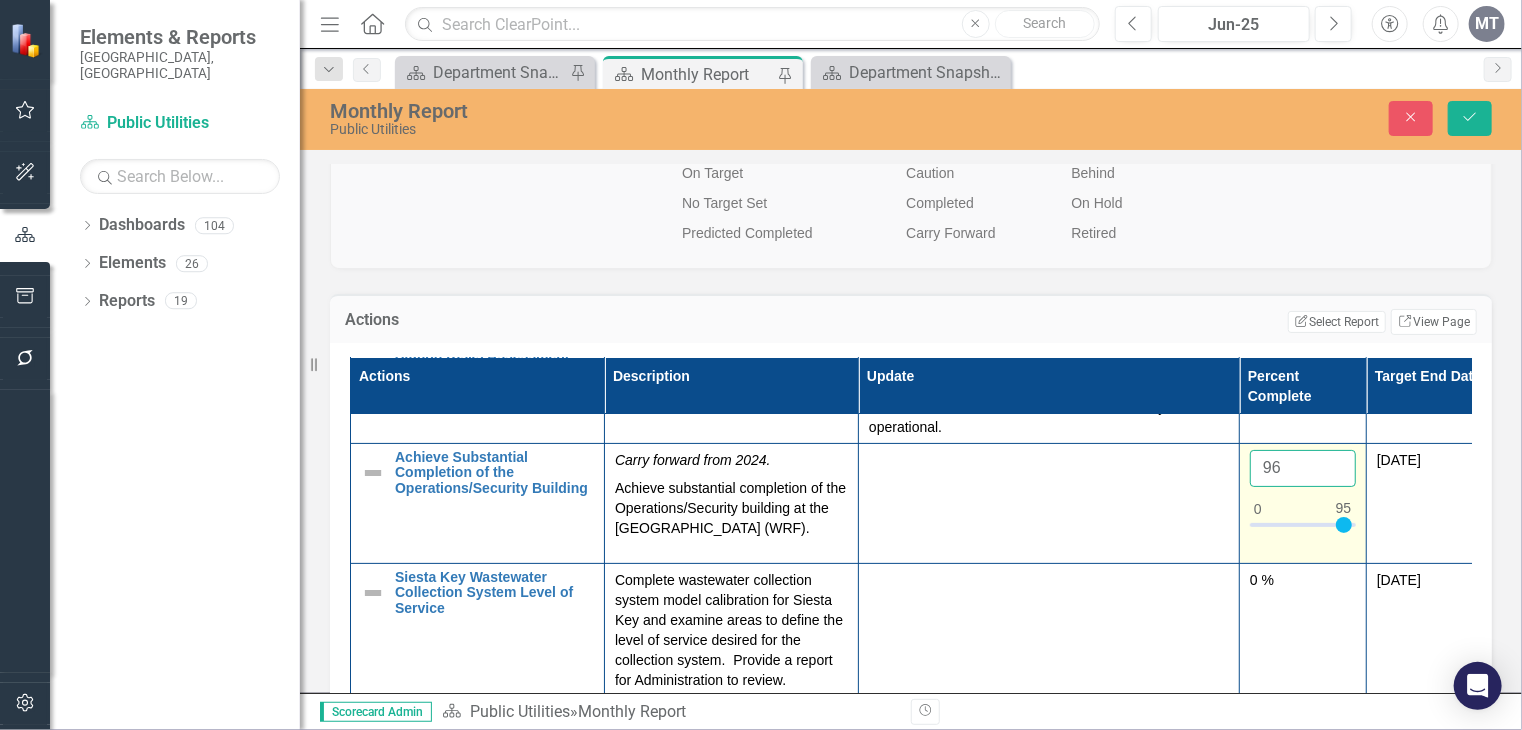 click on "96" at bounding box center (1303, 468) 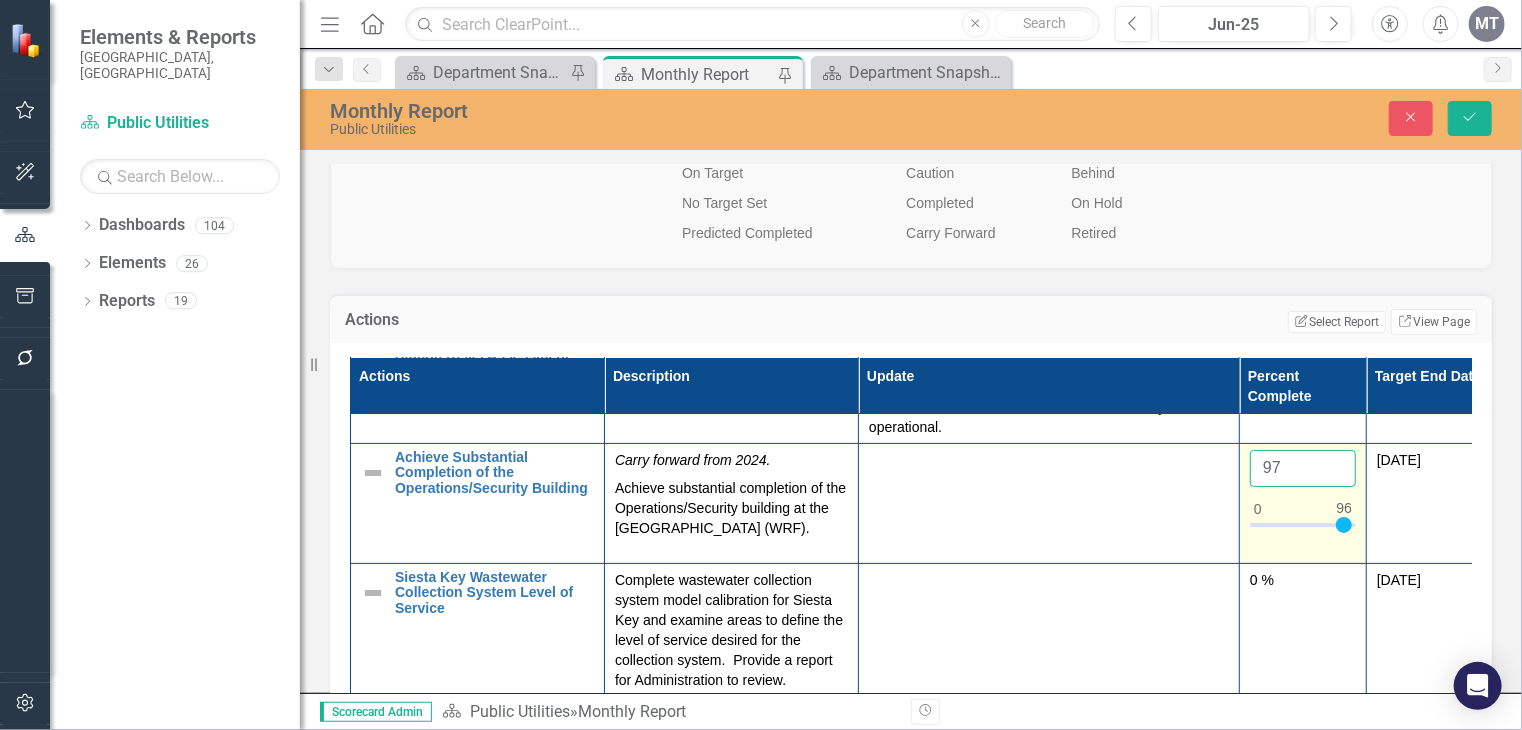 type on "97" 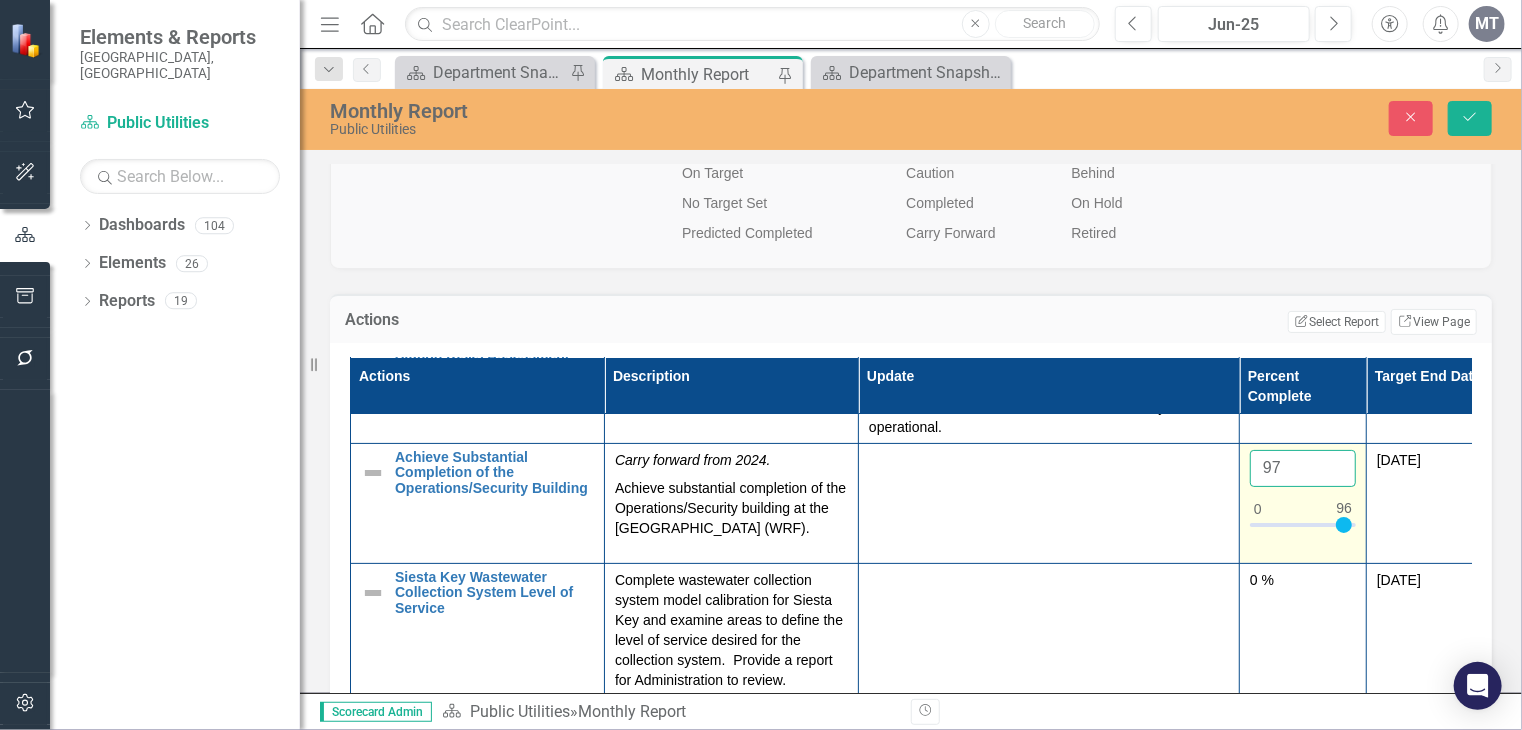 click on "97" at bounding box center (1303, 468) 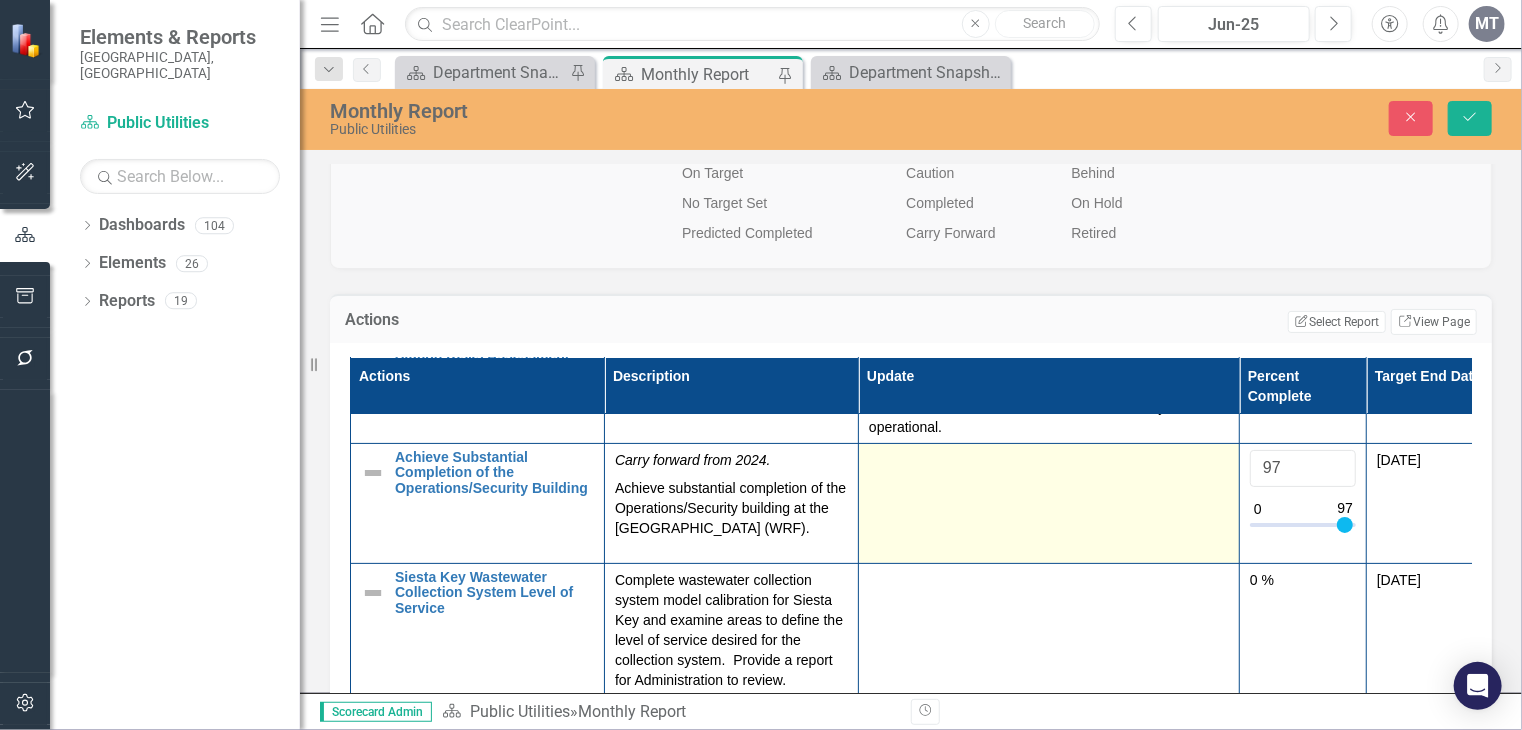 click at bounding box center (1049, 504) 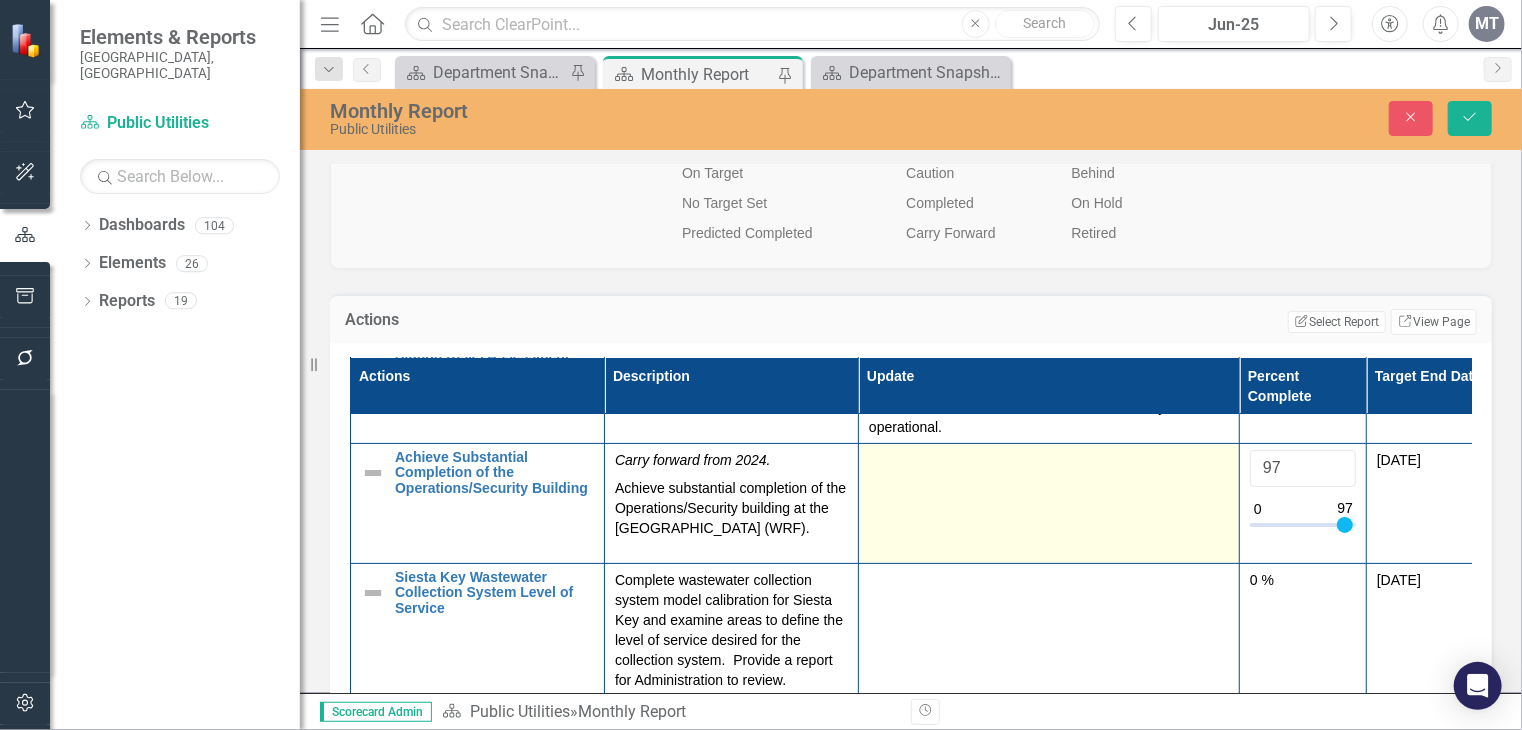 click at bounding box center [1049, 504] 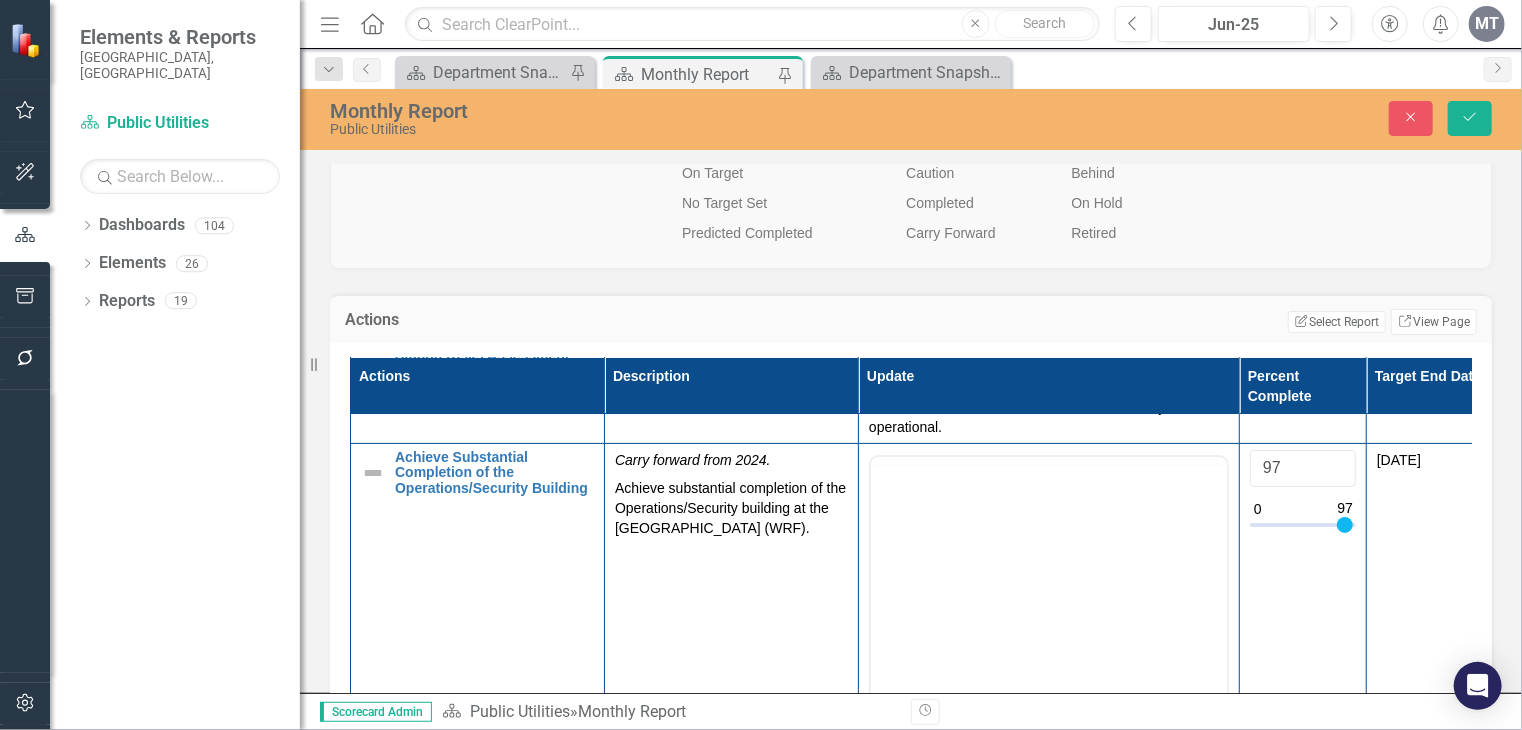 scroll, scrollTop: 0, scrollLeft: 0, axis: both 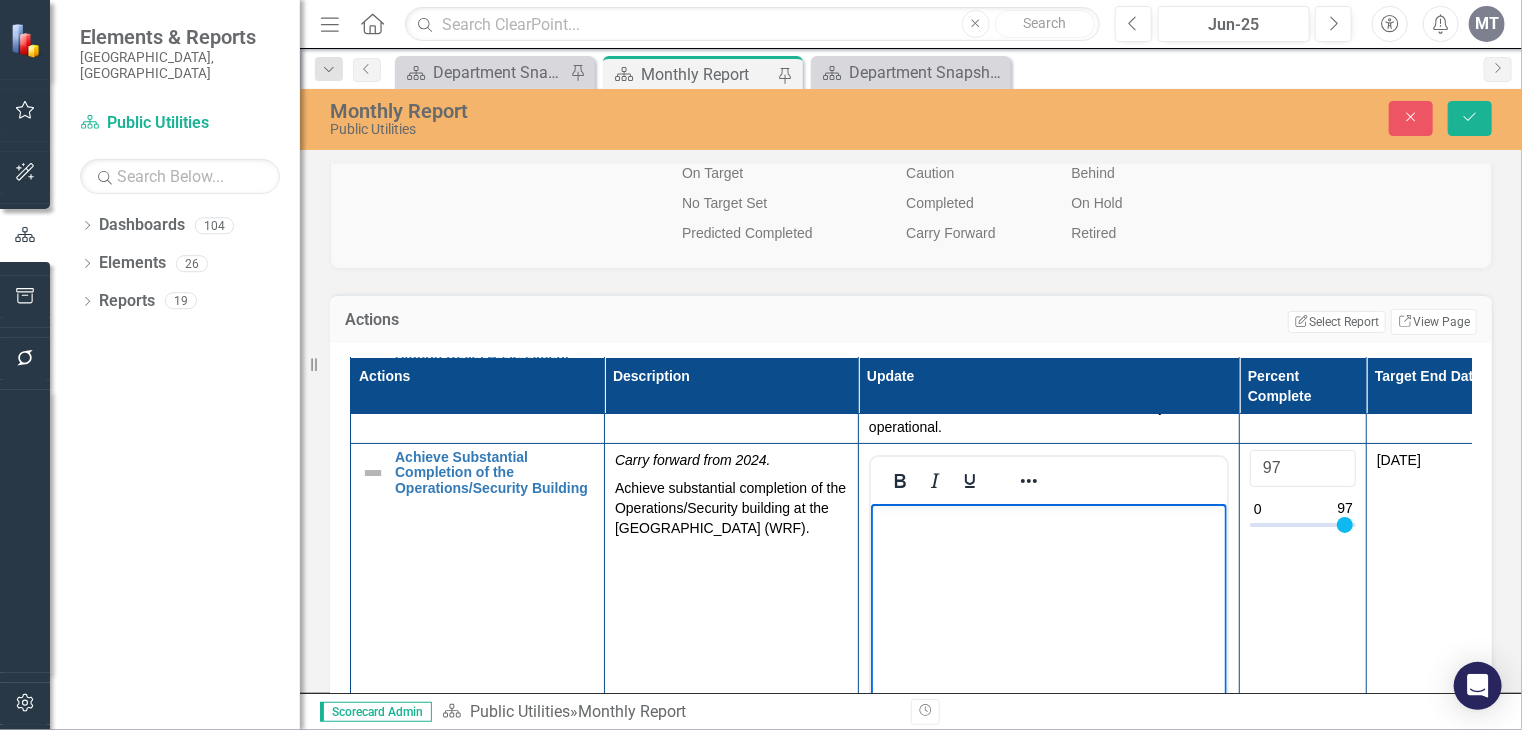 click at bounding box center (1048, 520) 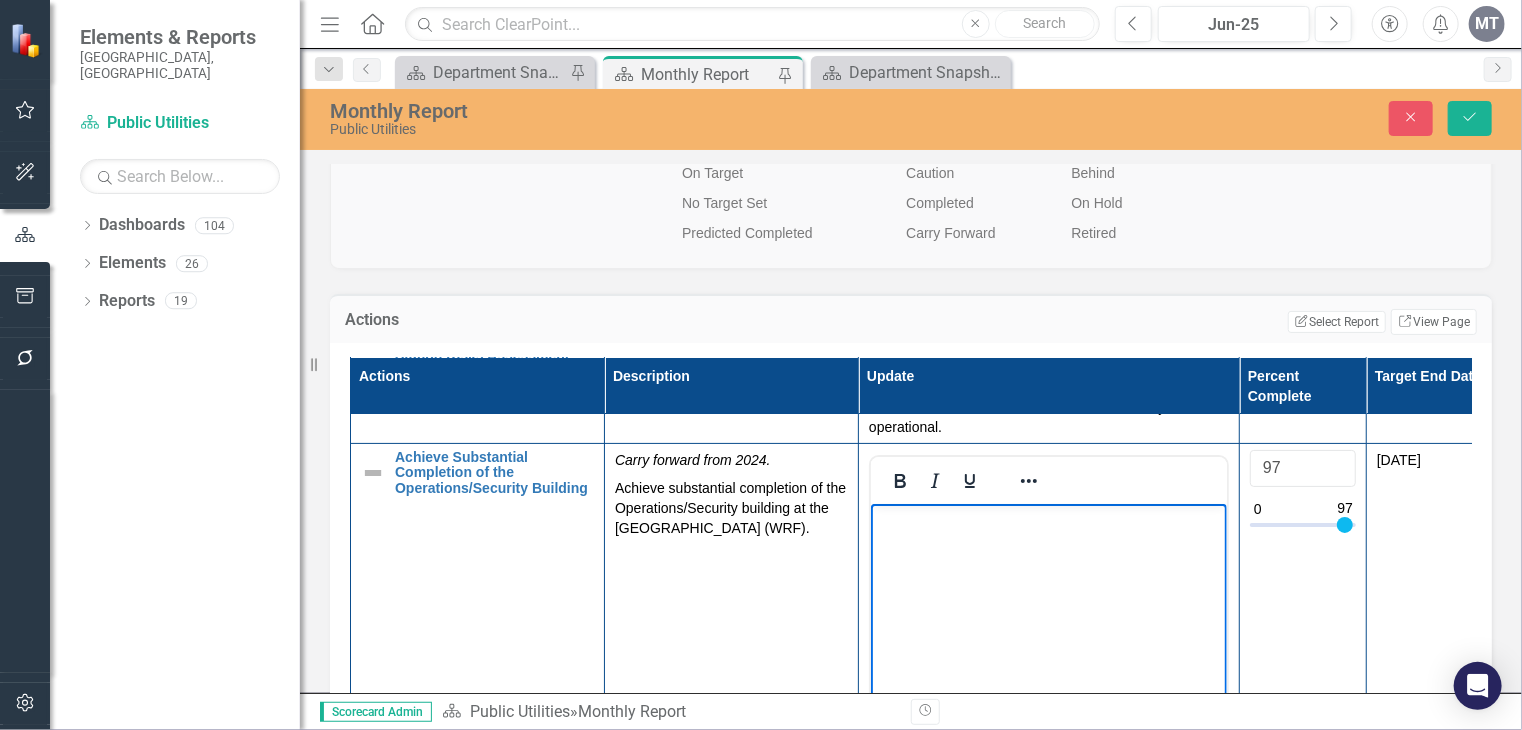 type 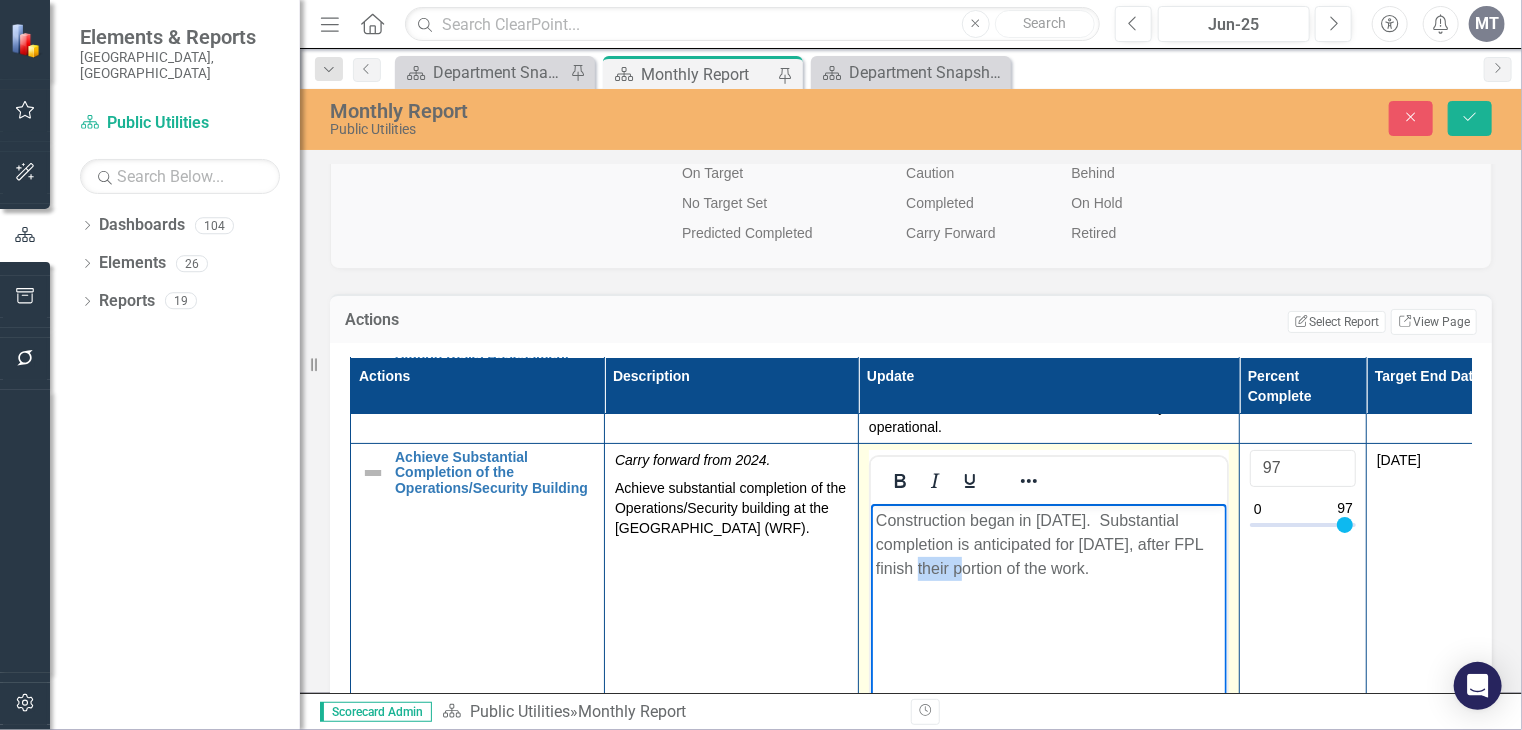 drag, startPoint x: 942, startPoint y: 566, endPoint x: 905, endPoint y: 562, distance: 37.215588 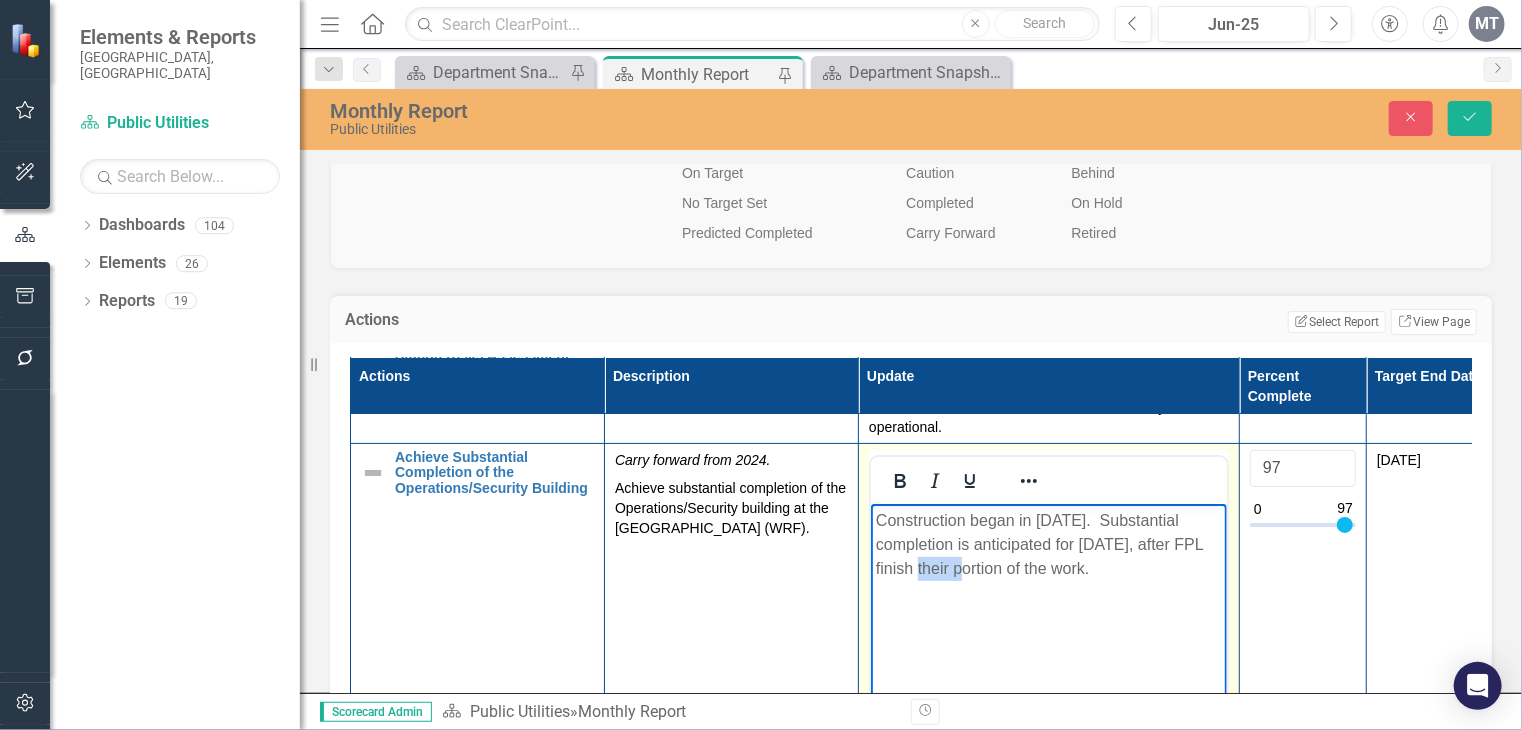click on "Construction began in [DATE].  Substantial completion is anticipated for [DATE], after FPL finish their portion of the work." at bounding box center (1048, 544) 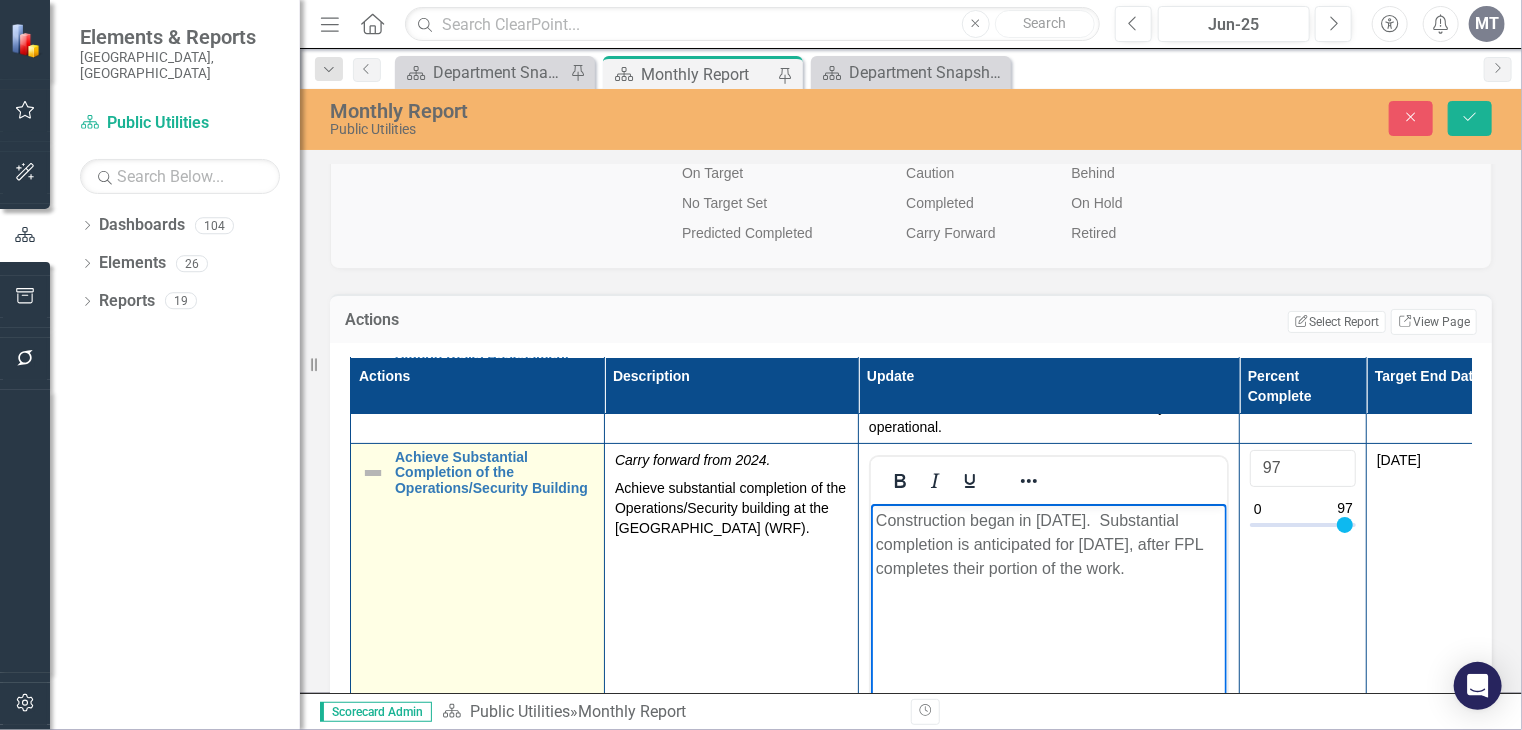 click at bounding box center (373, 473) 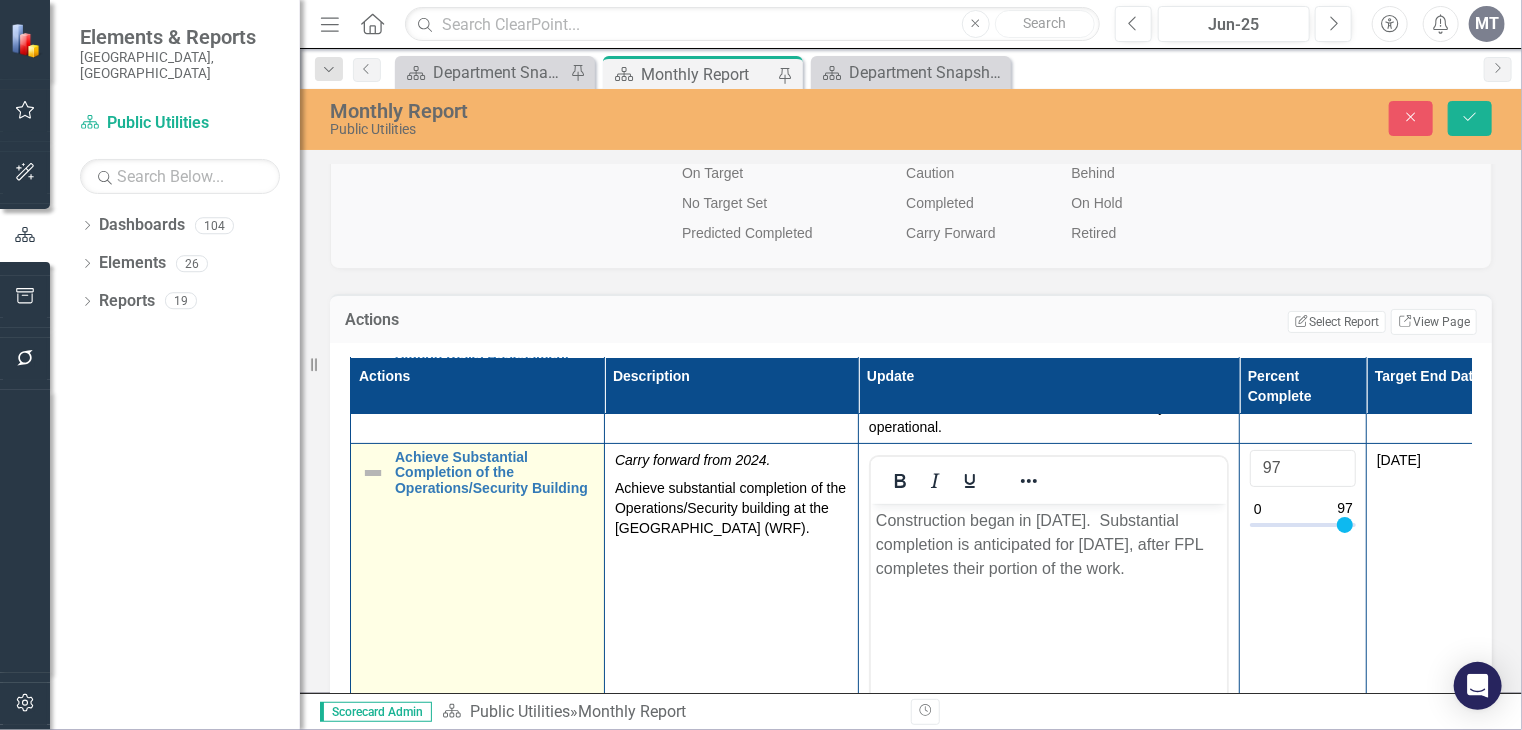 click at bounding box center (373, 473) 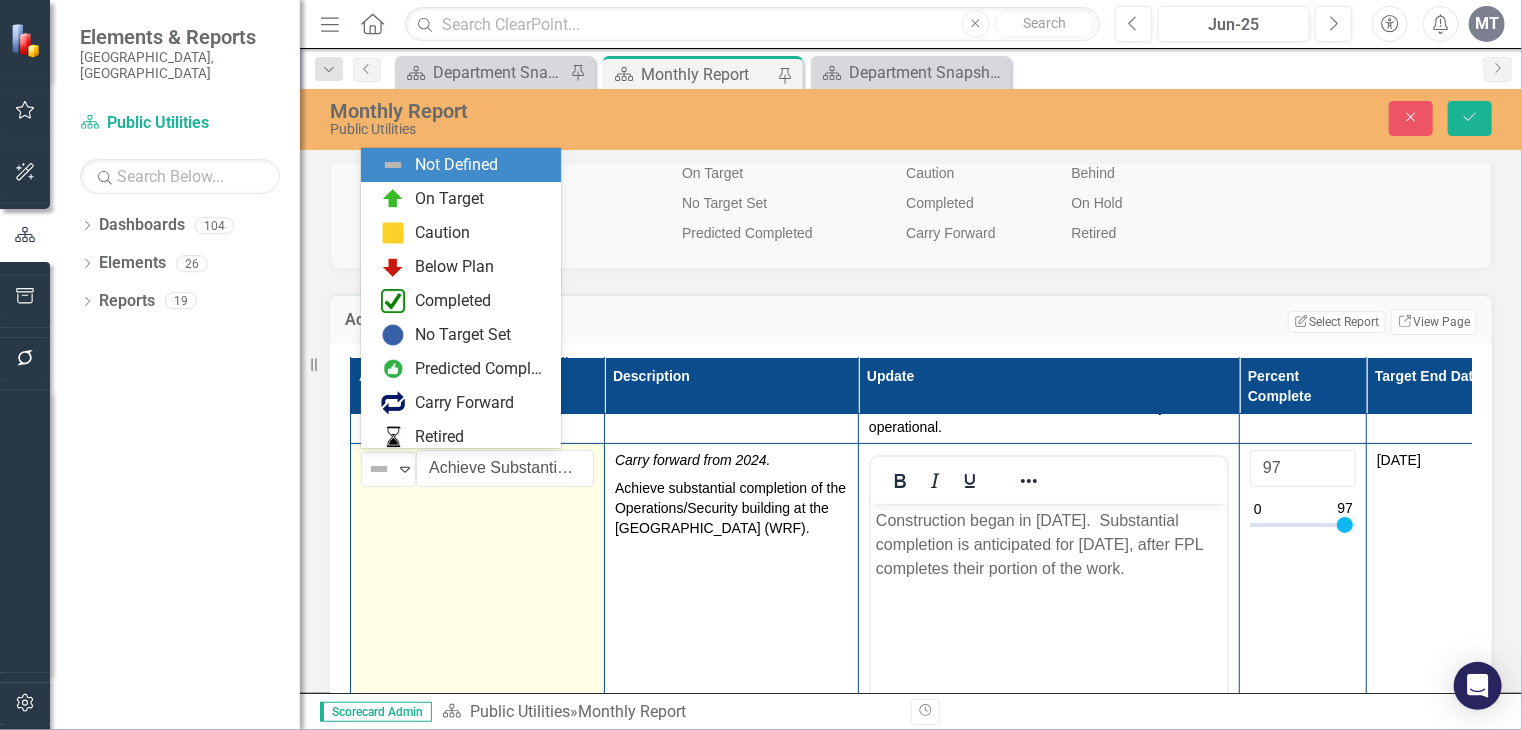 click at bounding box center (379, 469) 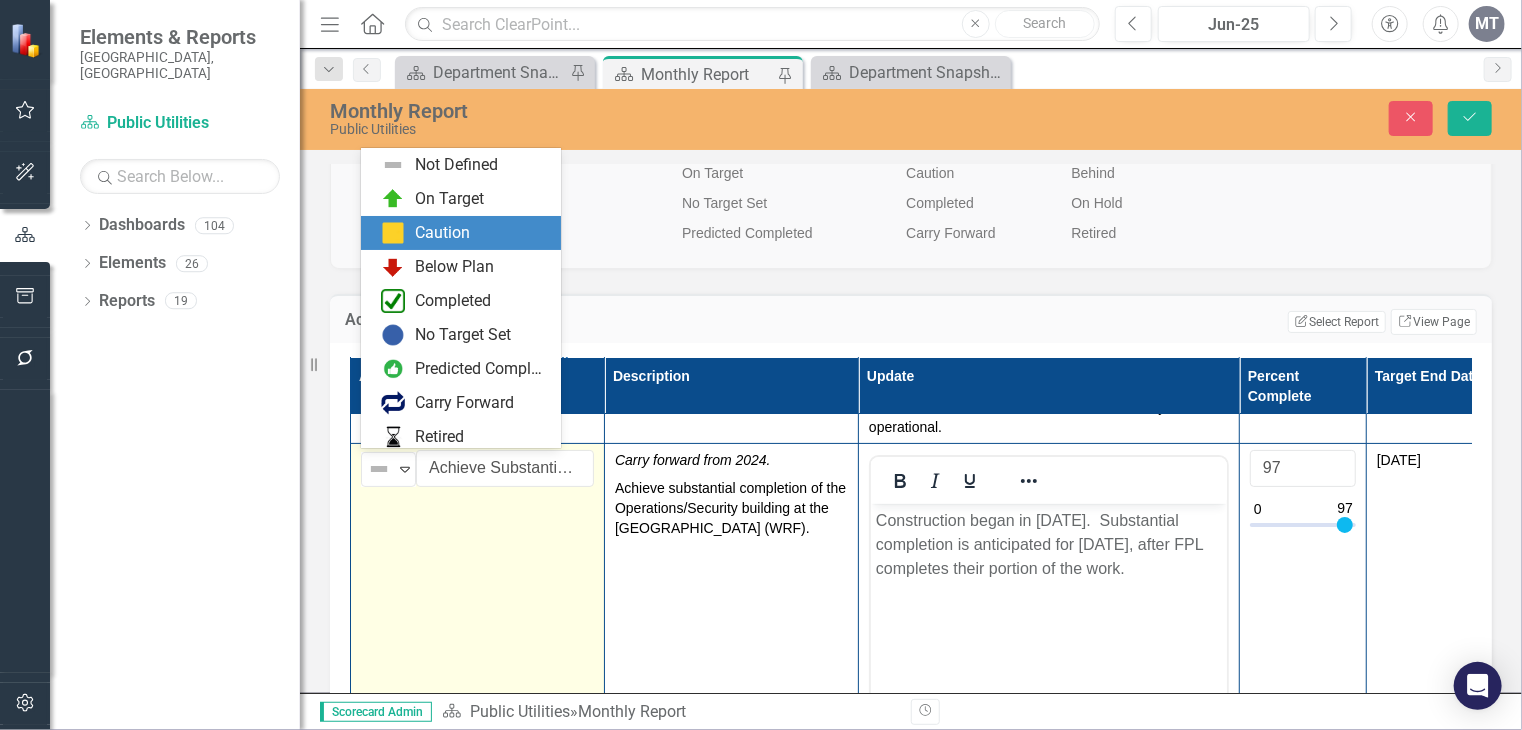 click on "Caution" at bounding box center [442, 233] 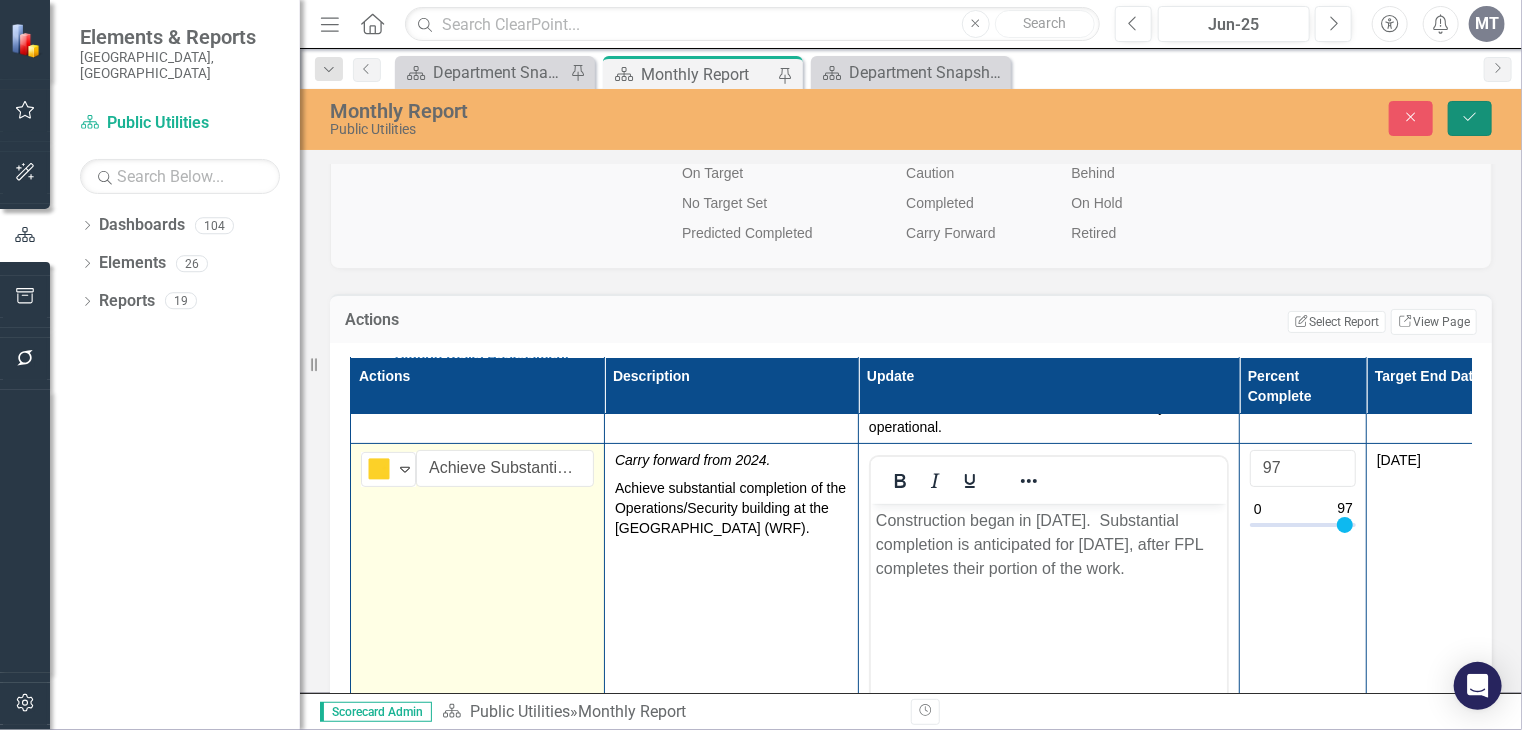 click on "Save" at bounding box center [1470, 118] 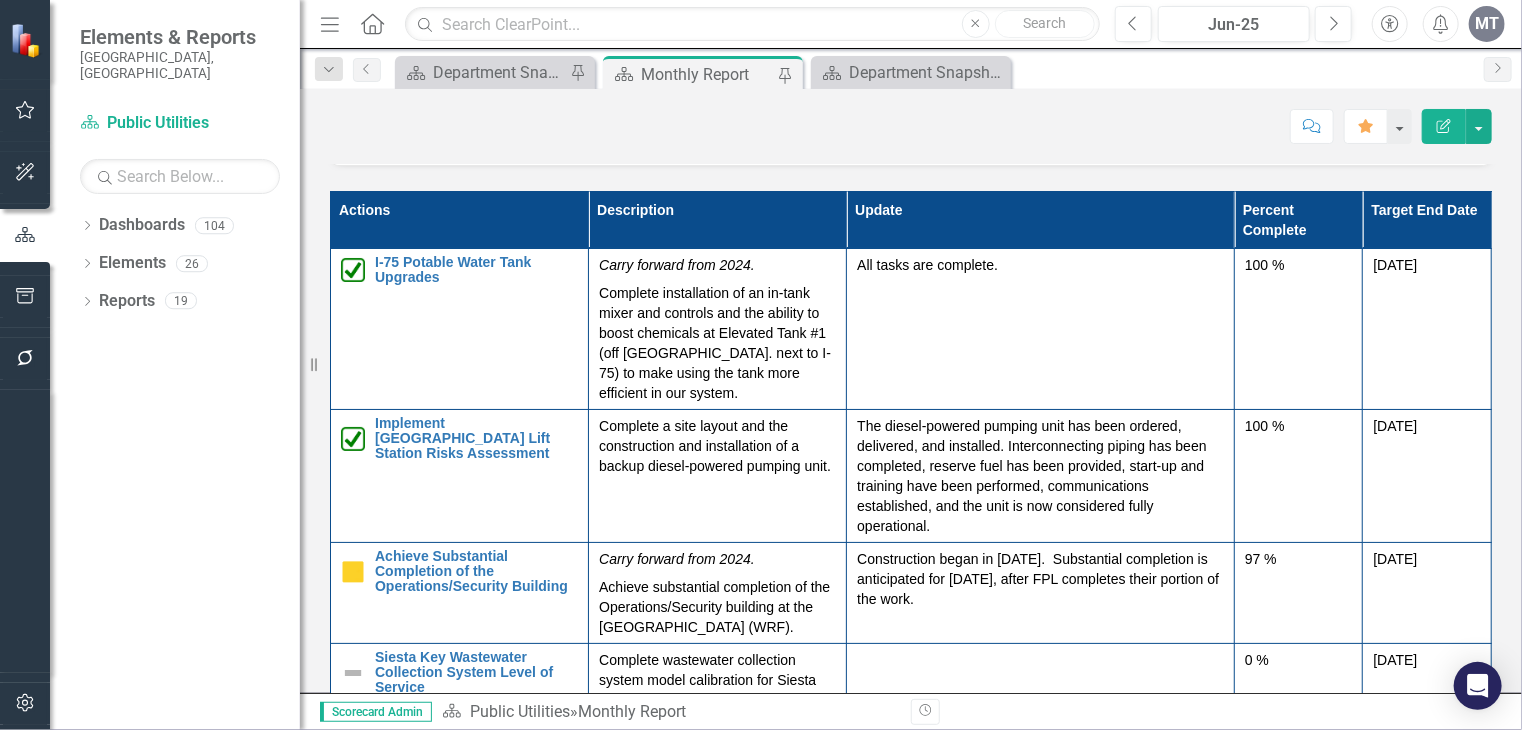 scroll, scrollTop: 282, scrollLeft: 0, axis: vertical 